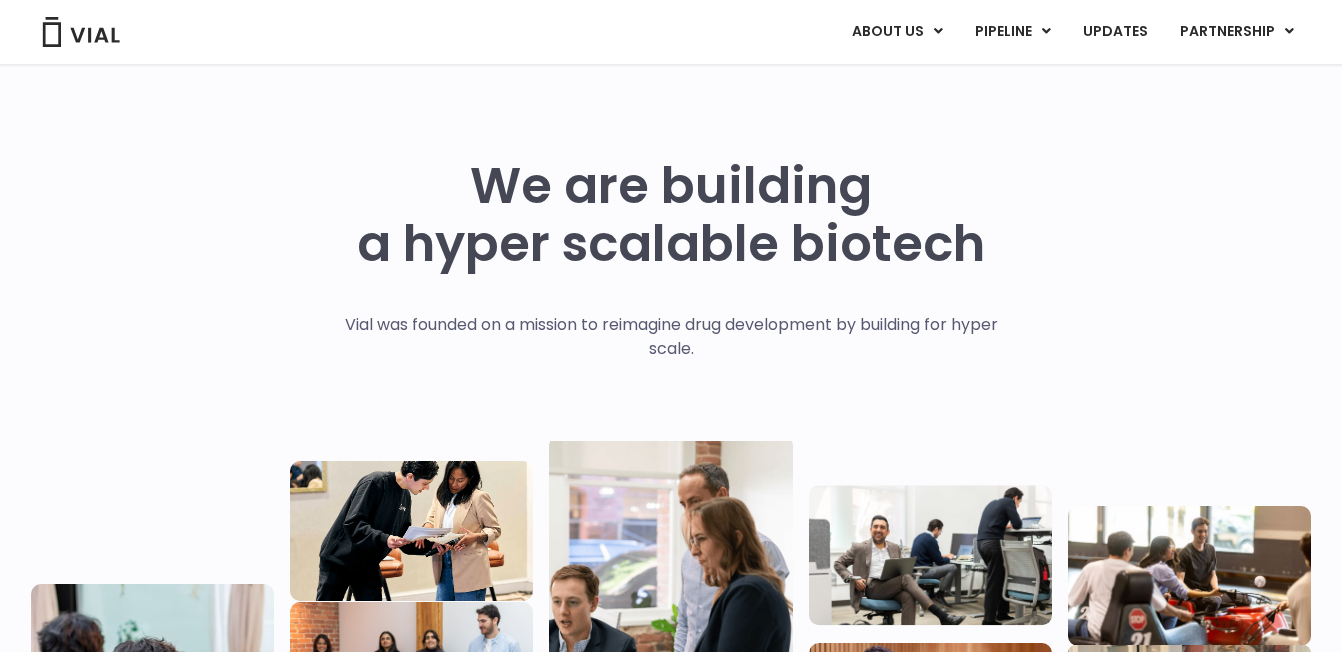 scroll, scrollTop: 1704, scrollLeft: 0, axis: vertical 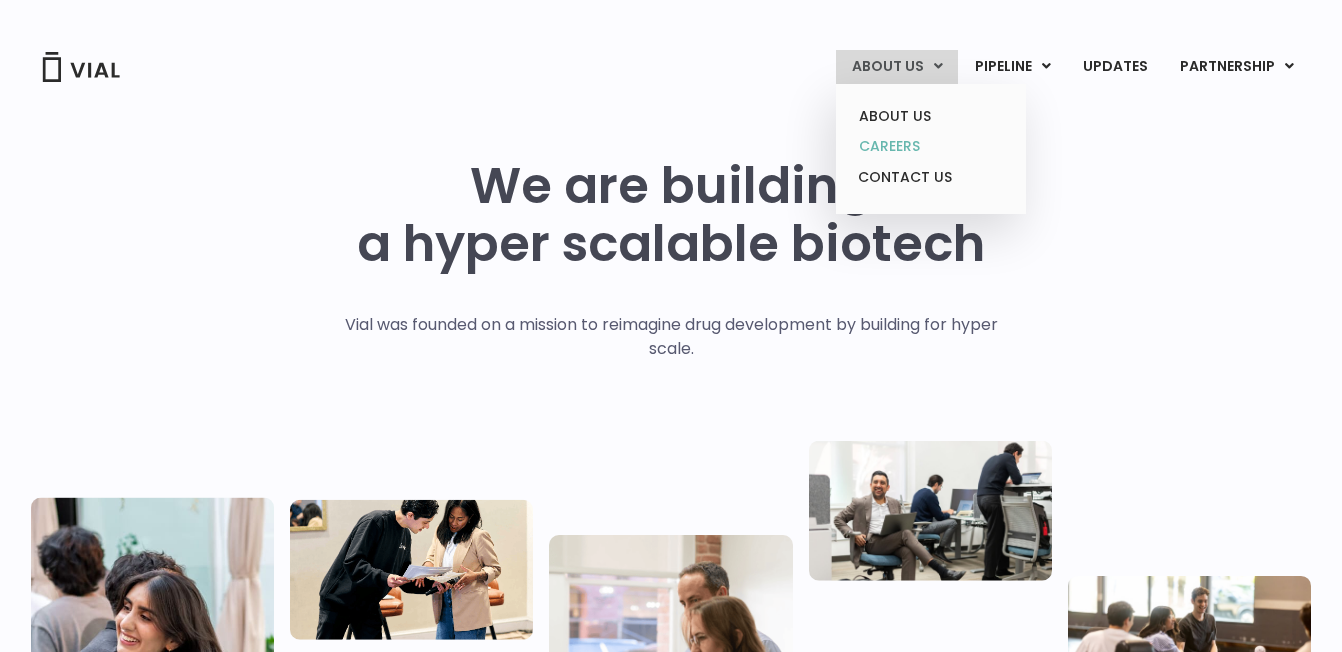 click on "CAREERS" at bounding box center [930, 146] 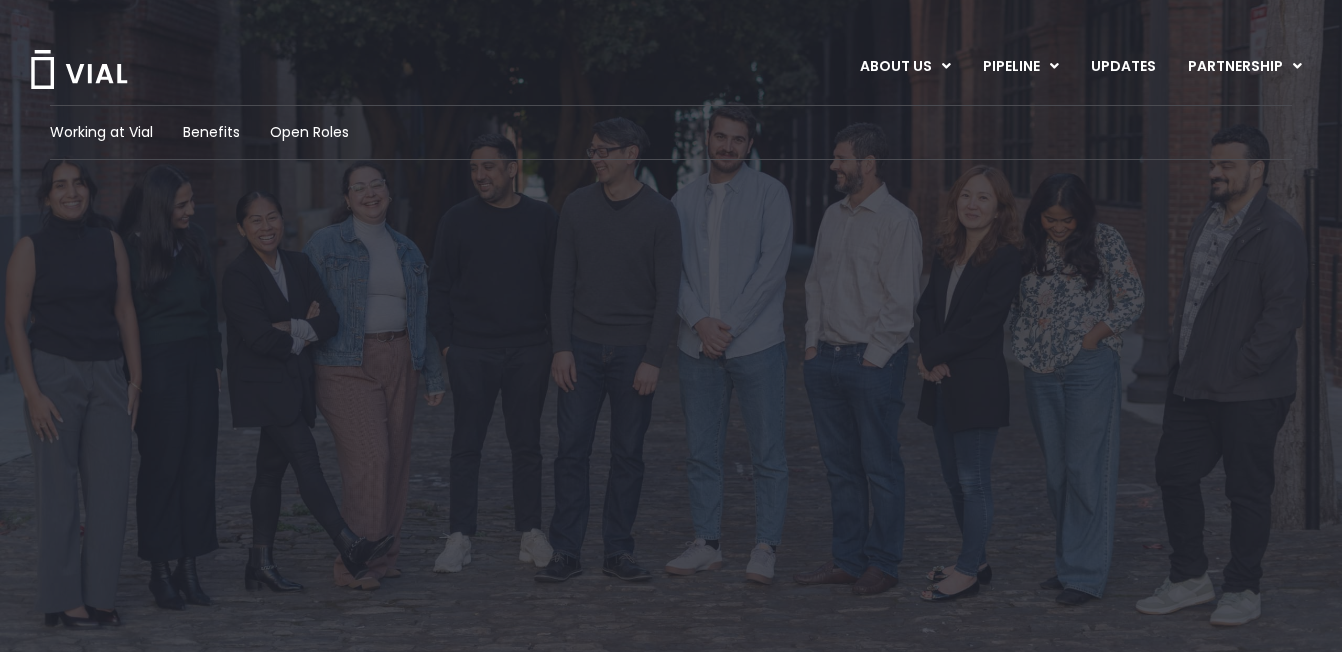 scroll, scrollTop: 0, scrollLeft: 0, axis: both 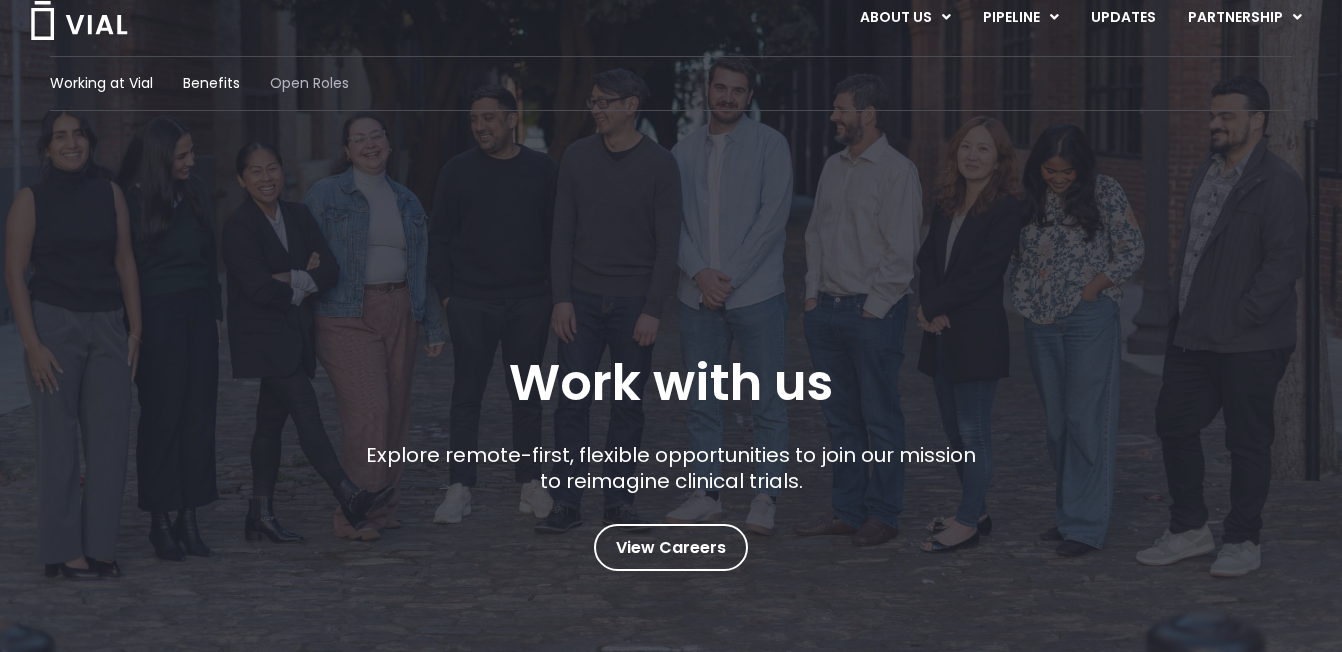 click on "Open Roles" at bounding box center [309, 83] 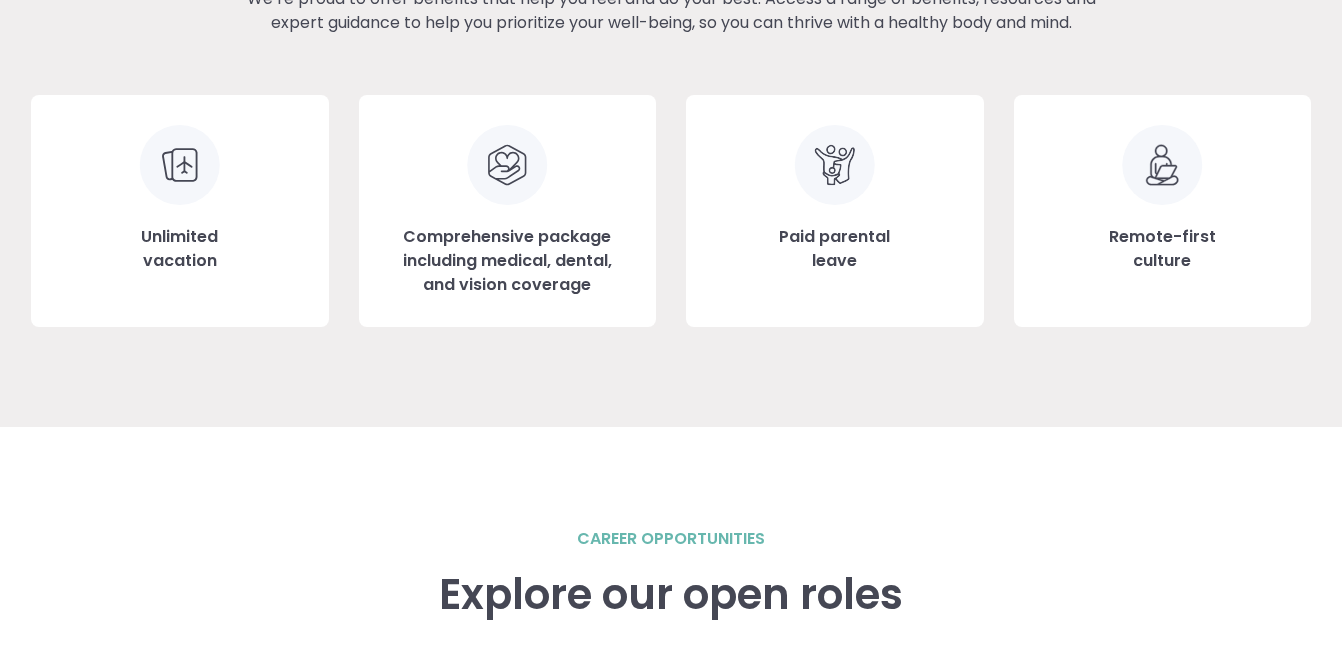 scroll, scrollTop: 3267, scrollLeft: 0, axis: vertical 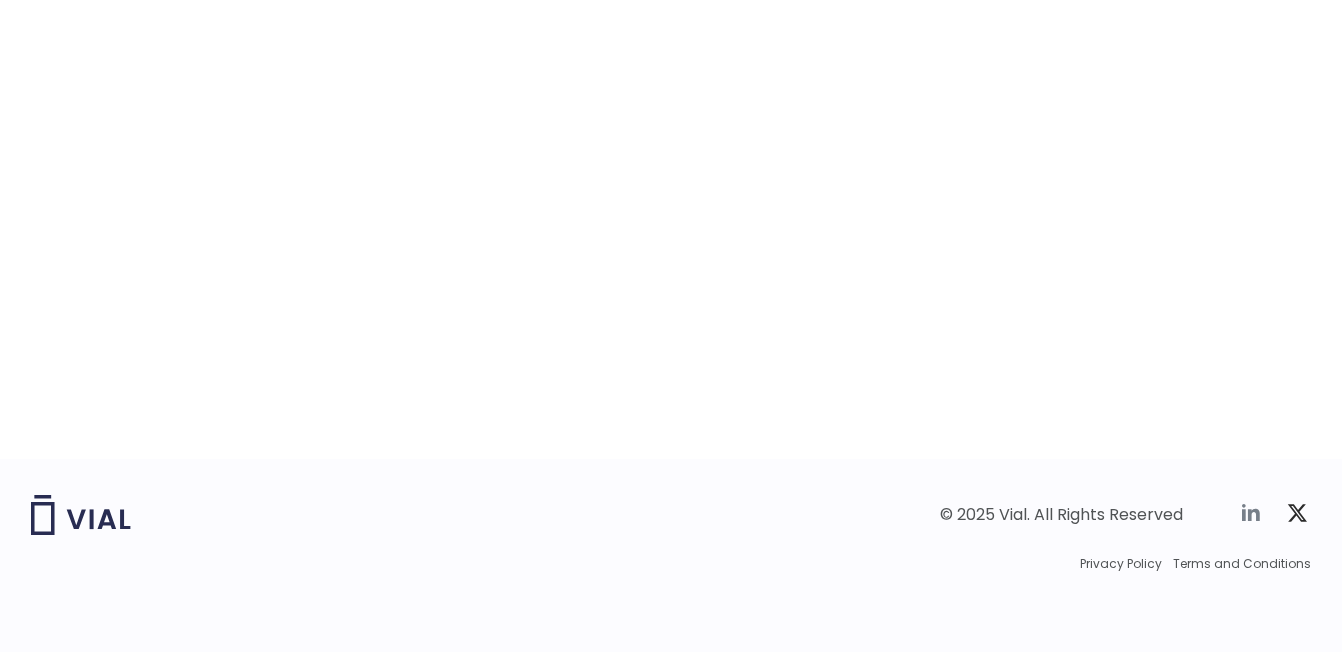 click 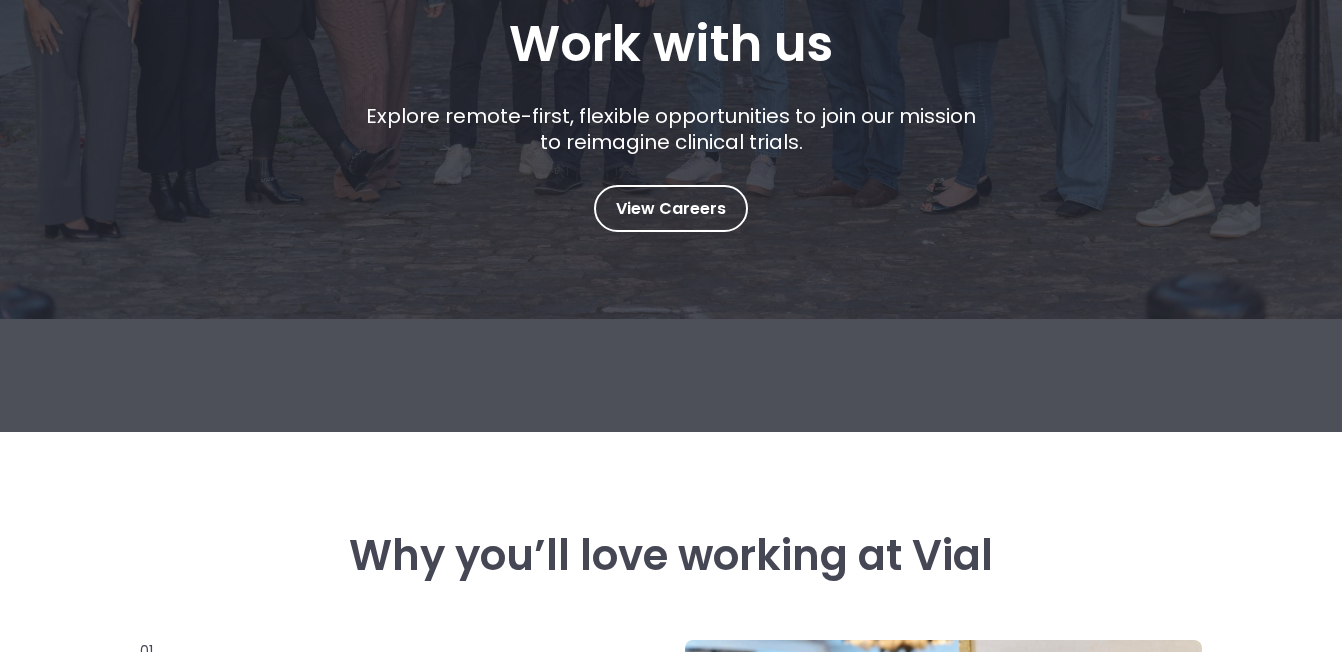 scroll, scrollTop: 386, scrollLeft: 0, axis: vertical 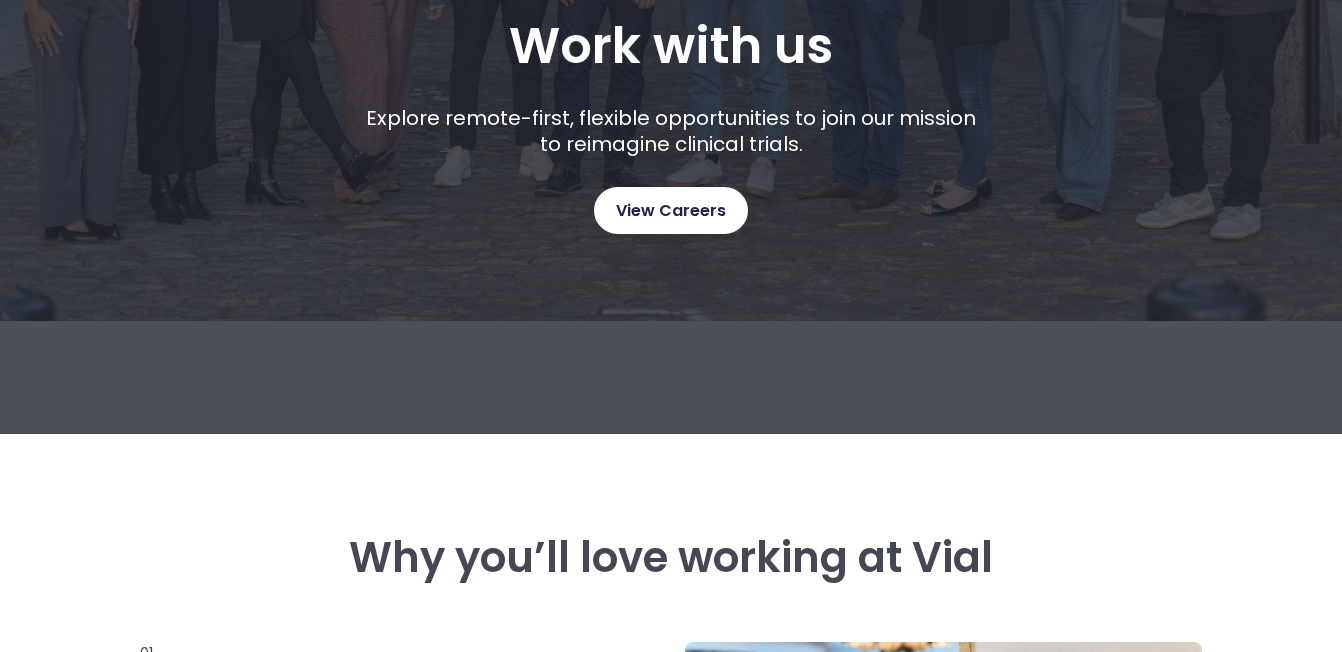click on "View Careers" at bounding box center (671, 211) 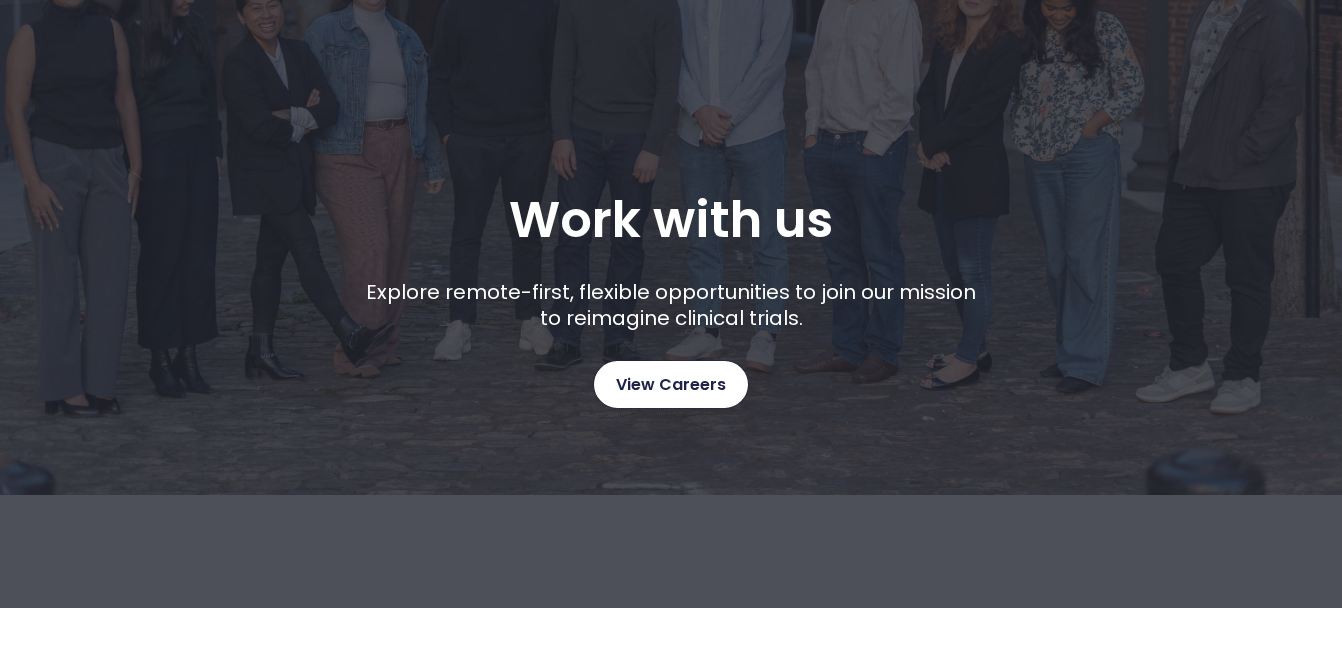 scroll, scrollTop: 167, scrollLeft: 0, axis: vertical 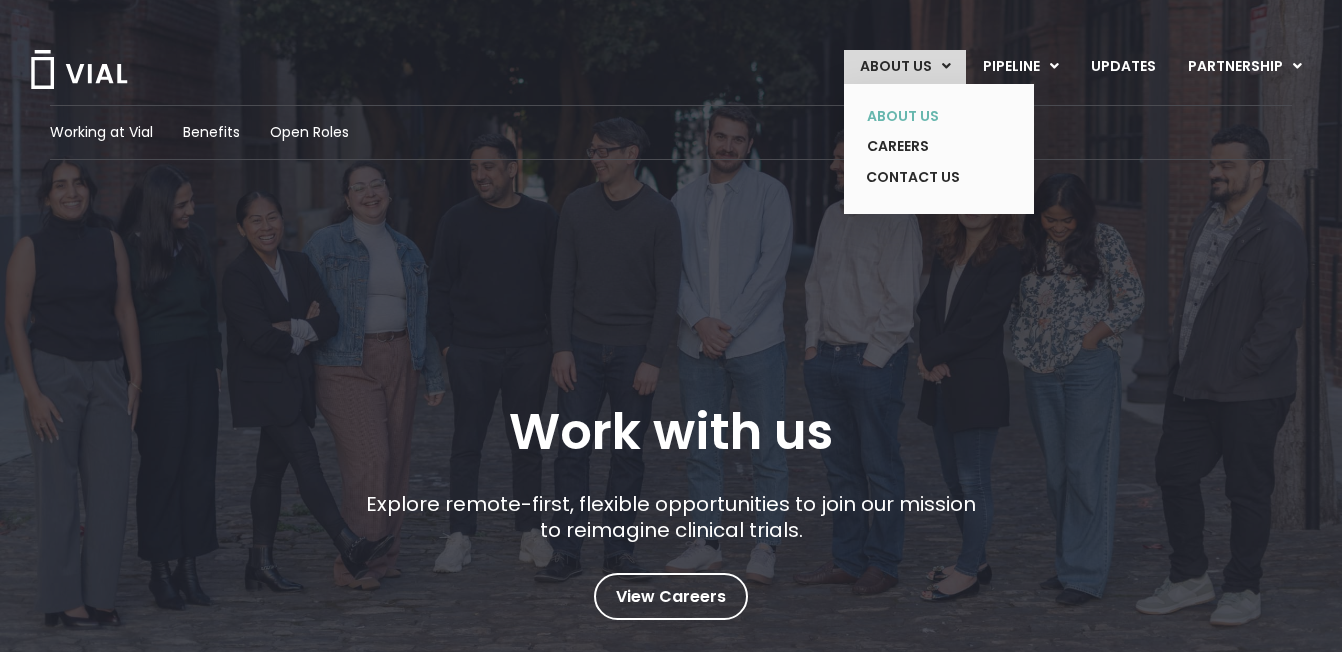 click on "ABOUT US" at bounding box center (924, 116) 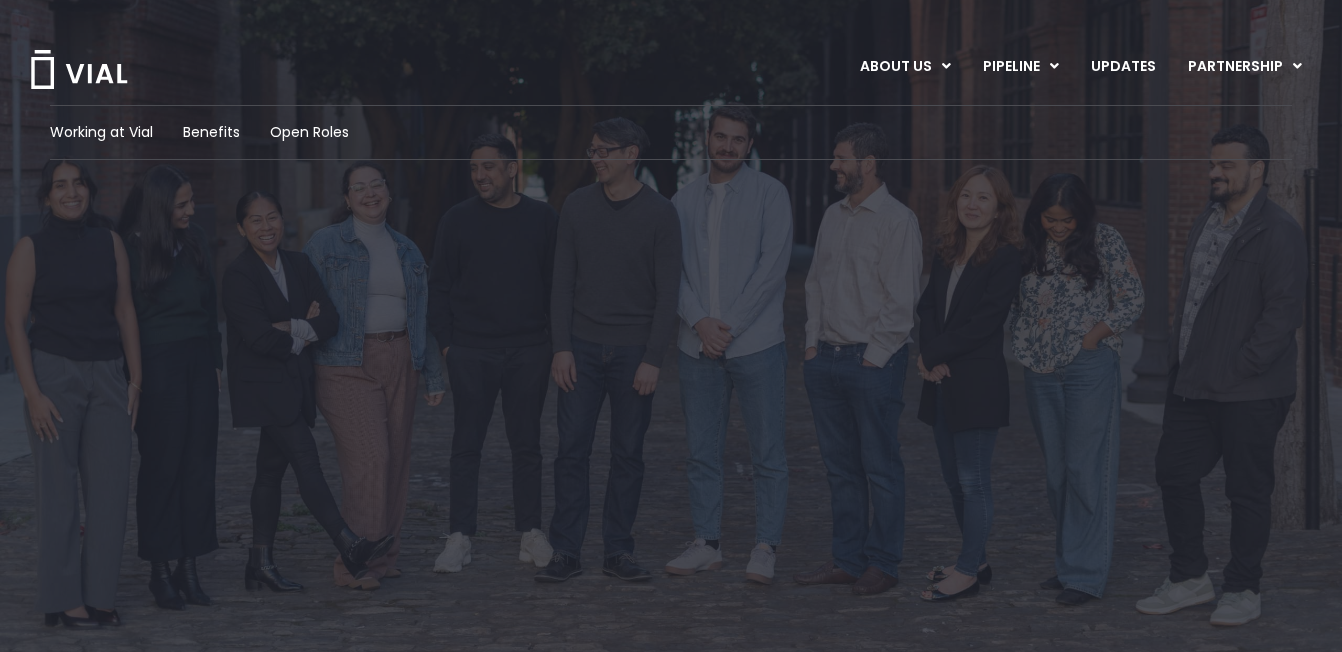 scroll, scrollTop: 1865, scrollLeft: 0, axis: vertical 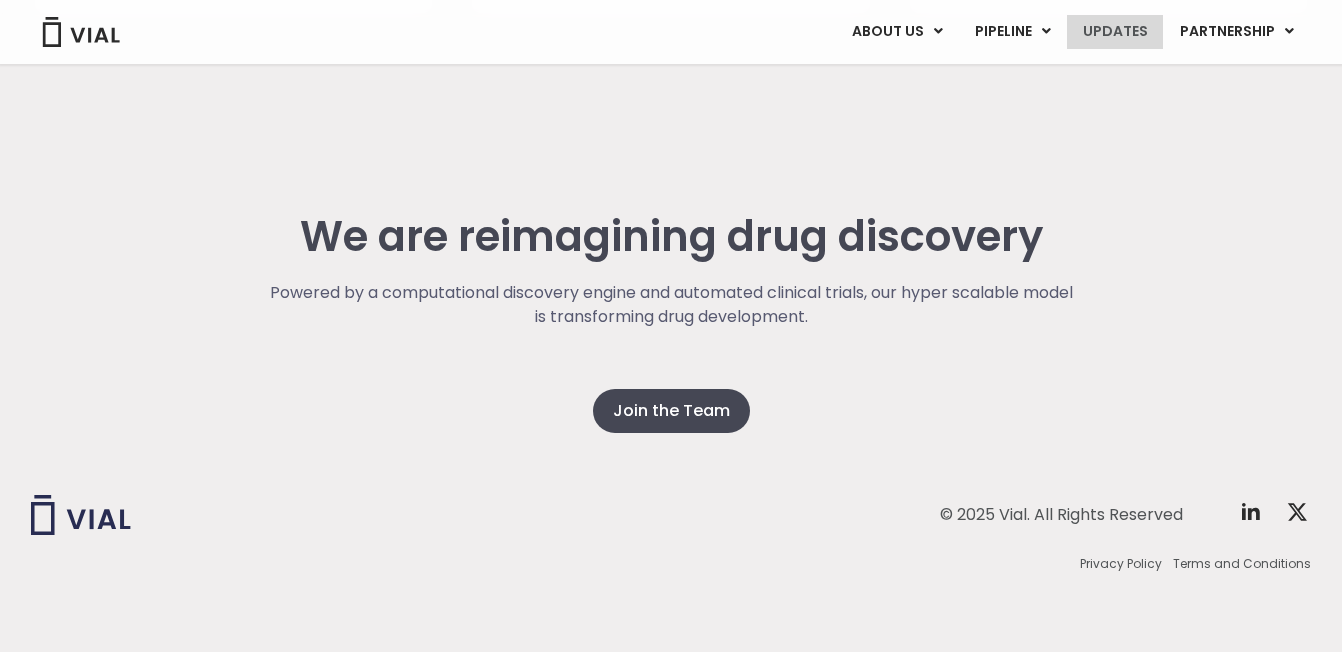 click on "UPDATES" at bounding box center [1115, 32] 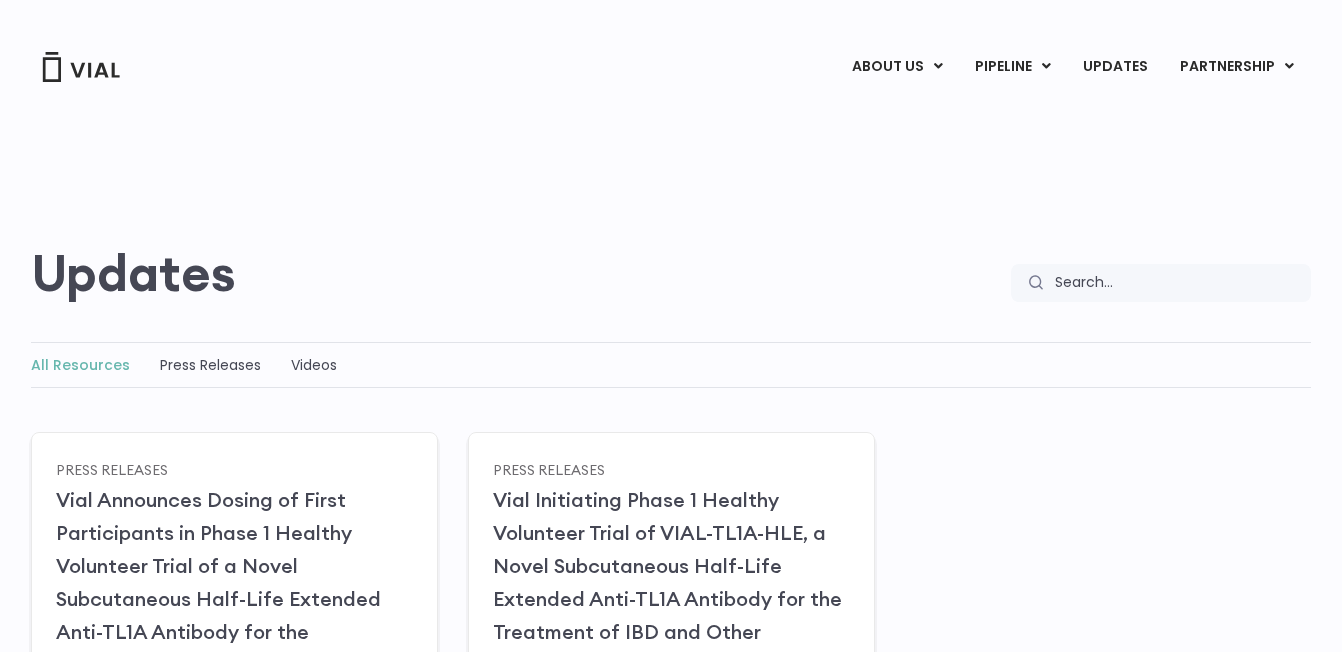 scroll, scrollTop: 0, scrollLeft: 0, axis: both 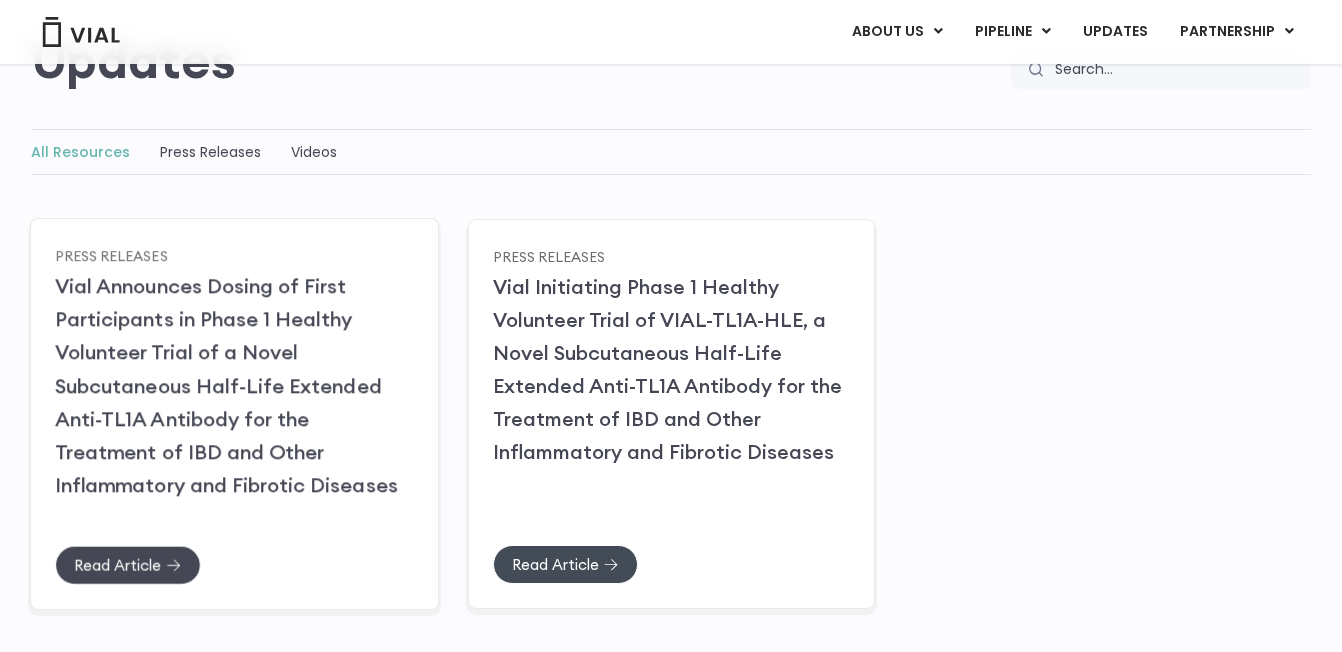click on "Read Article" 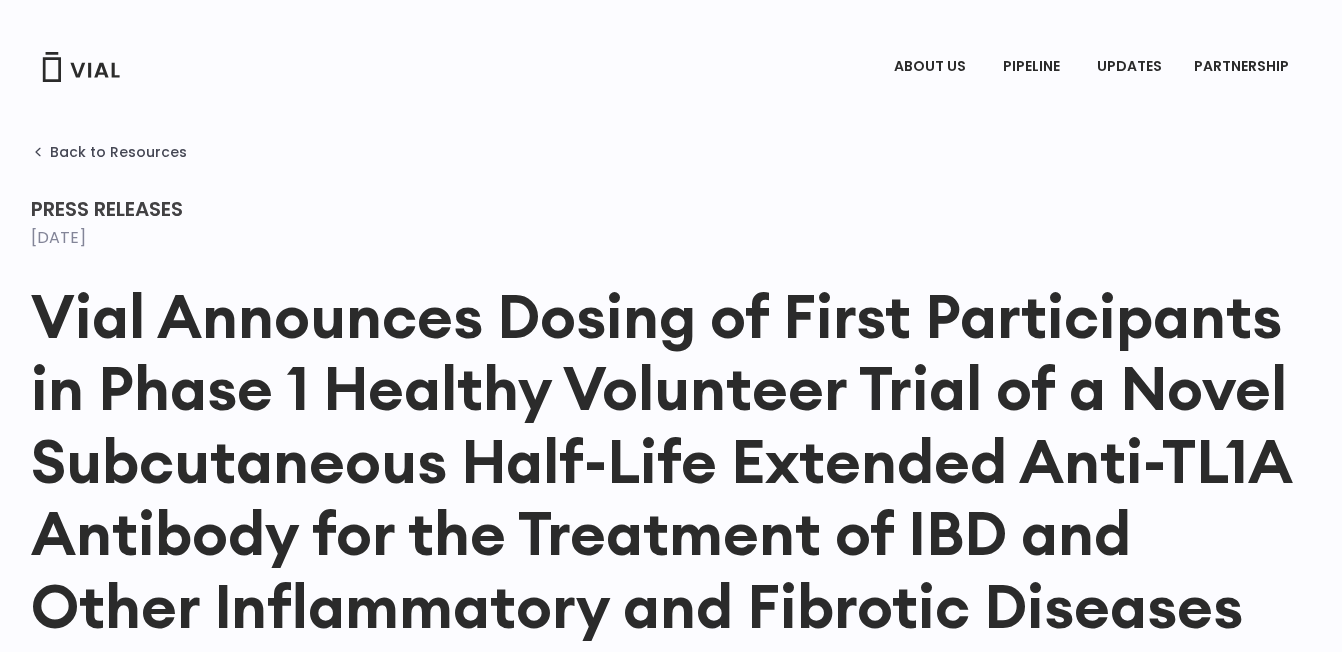 scroll, scrollTop: 0, scrollLeft: 0, axis: both 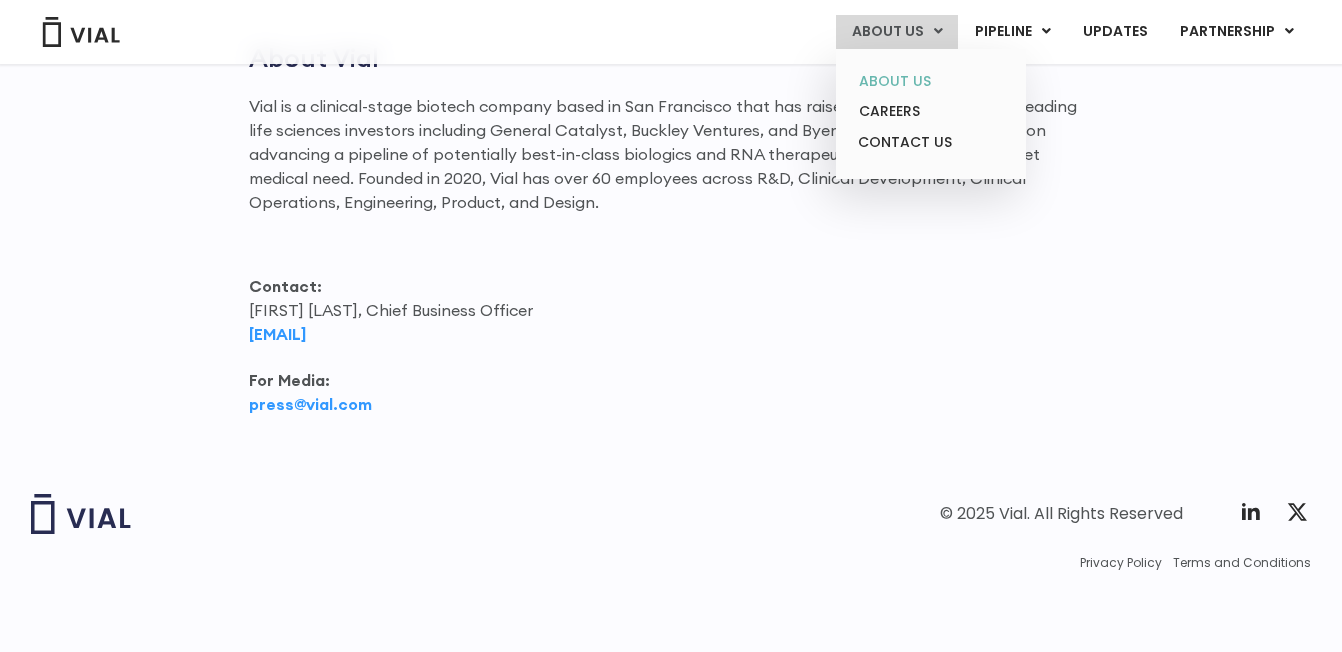 click on "ABOUT US" at bounding box center (930, 81) 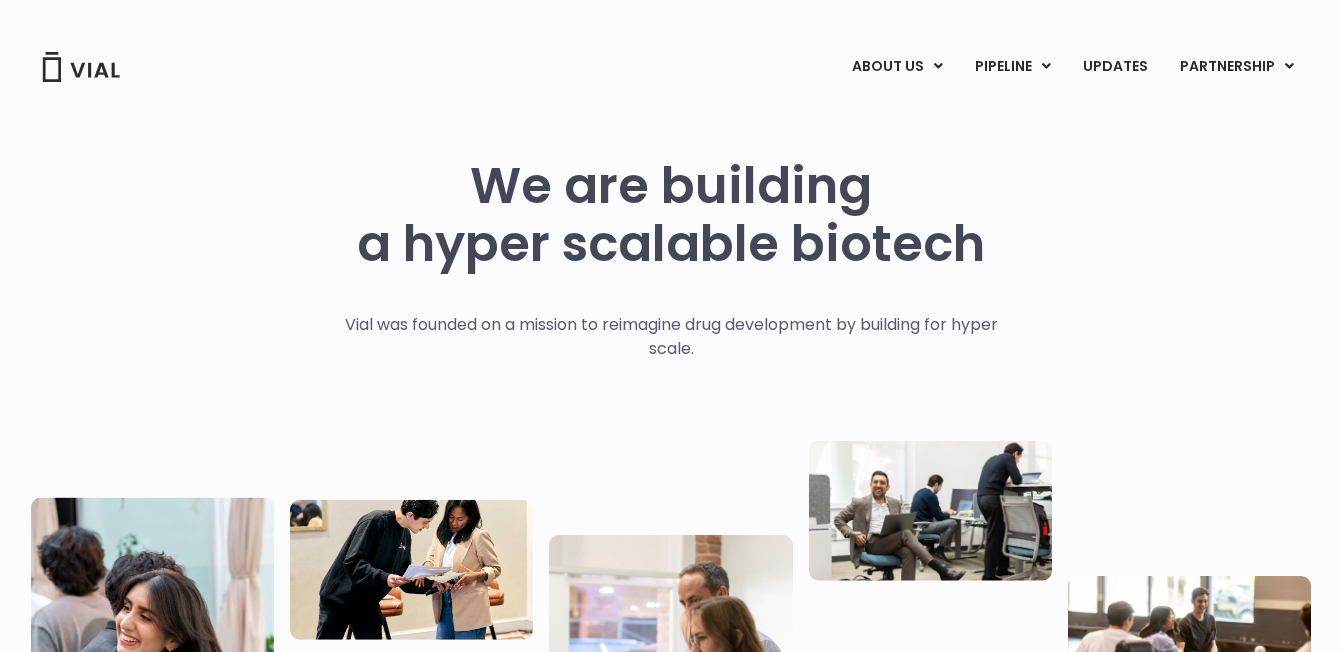 scroll, scrollTop: 0, scrollLeft: 0, axis: both 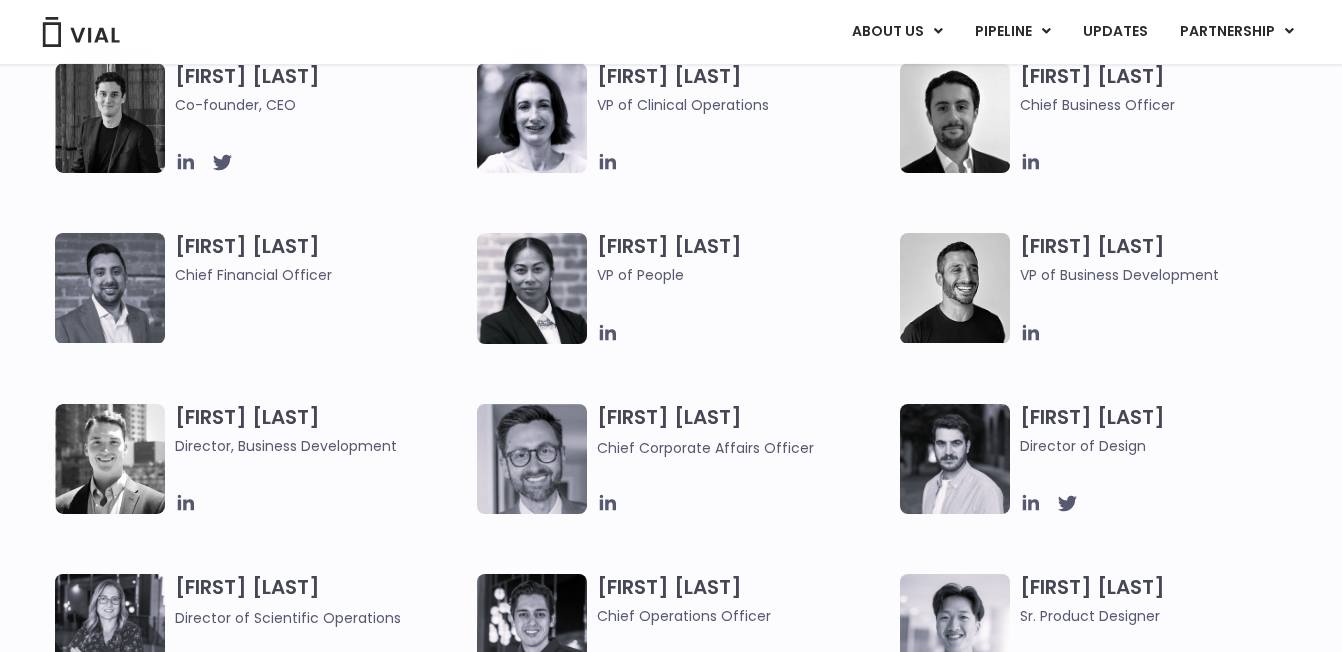 drag, startPoint x: 786, startPoint y: 423, endPoint x: 578, endPoint y: 424, distance: 208.00241 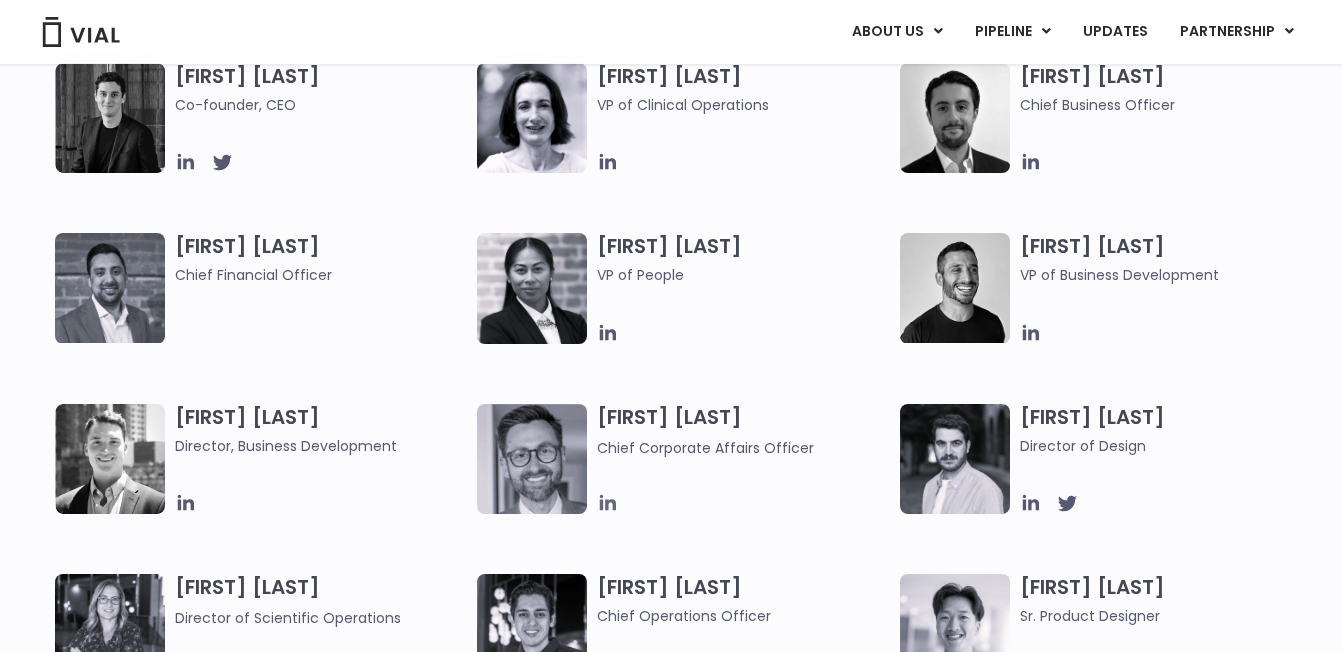 click 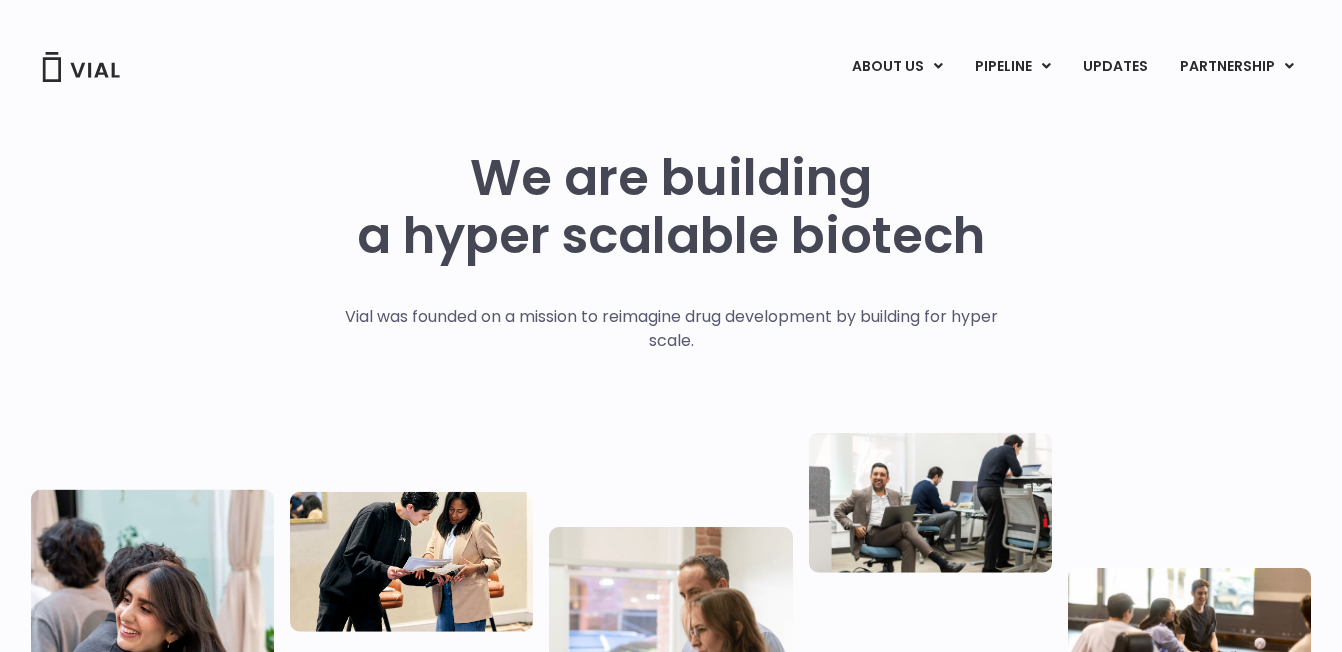 scroll, scrollTop: 0, scrollLeft: 0, axis: both 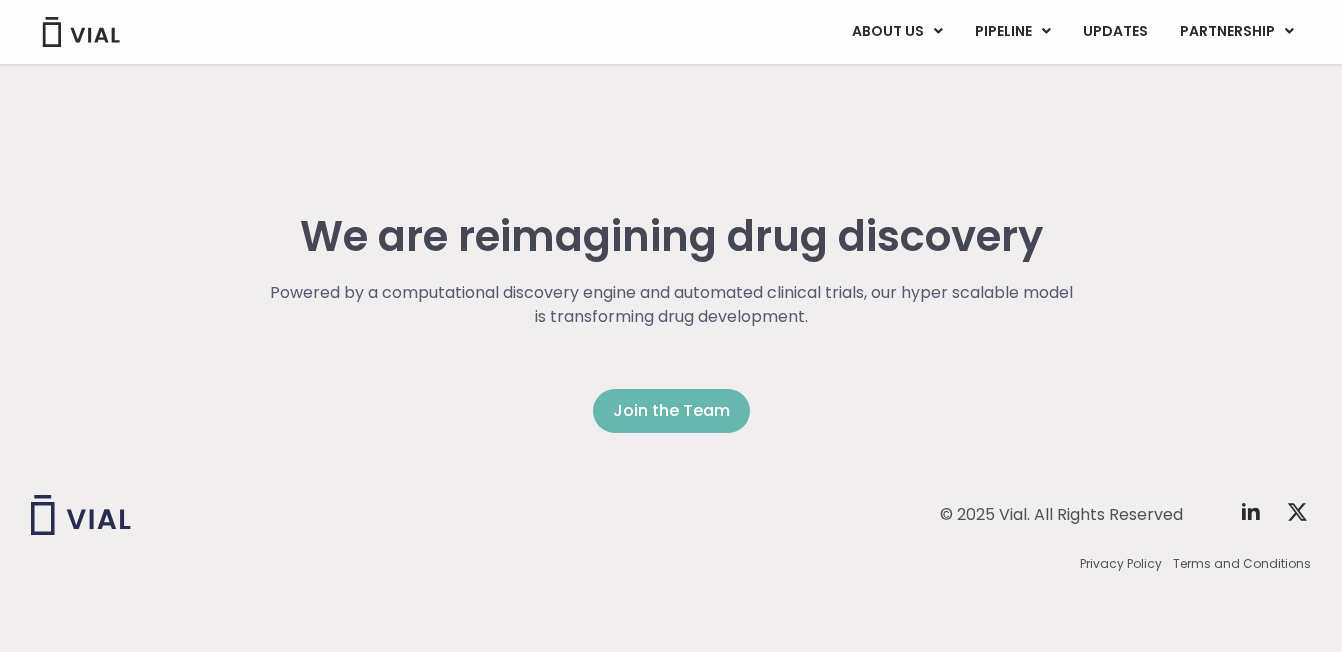 click on "Join the Team" at bounding box center [671, 411] 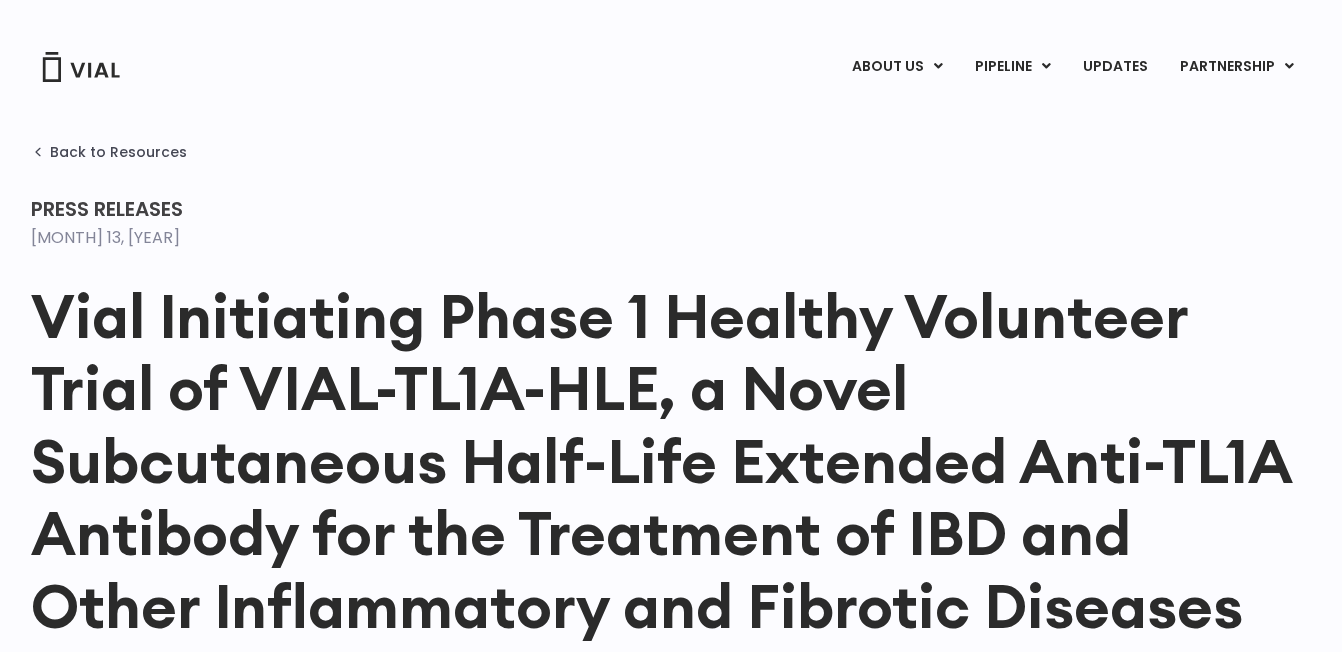 scroll, scrollTop: 0, scrollLeft: 0, axis: both 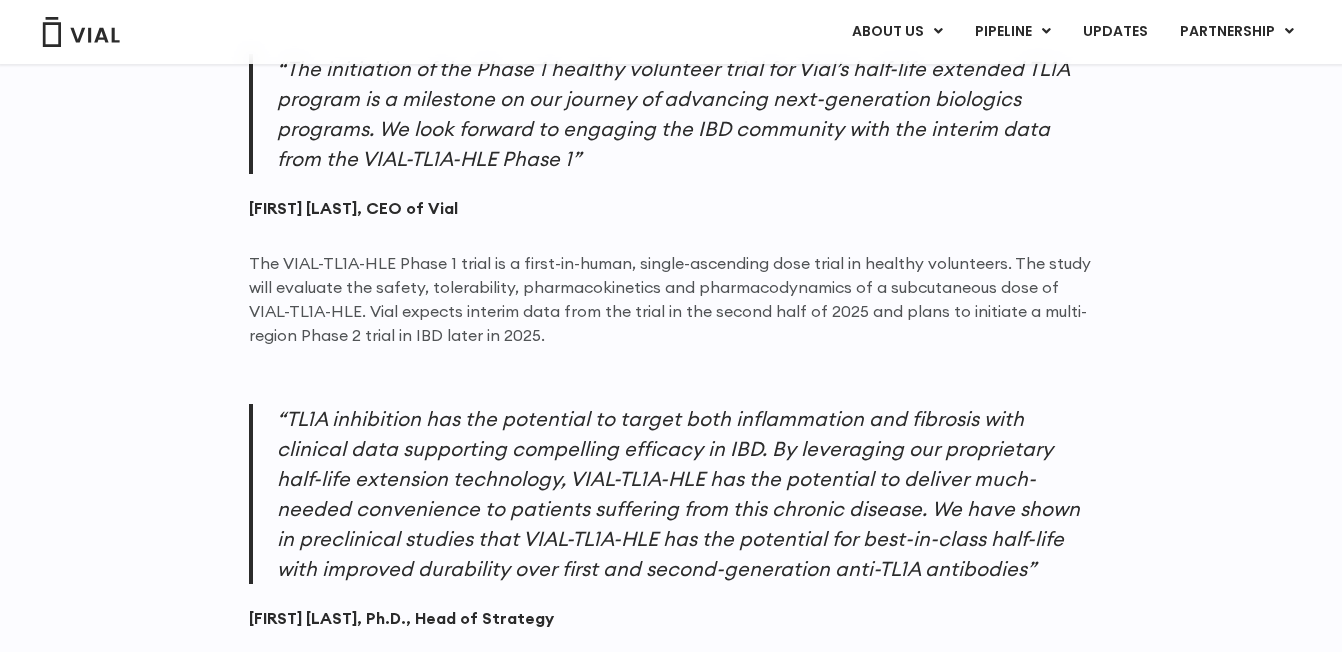 click on "VIAL-TL1A-HLE is a novel, subcutaneous mAb with proprietary half-life extension technology targeting TL1A for a potentially best-in-class treatment for IBD
Preclinical data support the potential for best-in-class dosing interval for patient convenience and efficacy among anti-TL1A therapies
A Phase 1 open-label study in Australia is initiating to evaluate safety, pharmacokinetics, and pharmacodynamic responses in healthy volunteers
Interim subcutaneous safety and pharmacokinetic data from healthy volunteers expected in H2 [YEAR]
[MONTH] 13, [YEAR] – Vial, a clinical-stage biotechnology company, announced that it has initiated the Phase 1 trial for a novel, subcutaneous, half-life extended monoclonal antibody targeting TL1A, which is being developed as a potentially best-in-class treatment for people living with moderate-to-severe IBD, as well as other I&I and fibrotic diseases.
[FIRST] [LAST], CEO of Vial
[FIRST] [LAST], Ph.D., Head of Strategy" at bounding box center [671, 758] 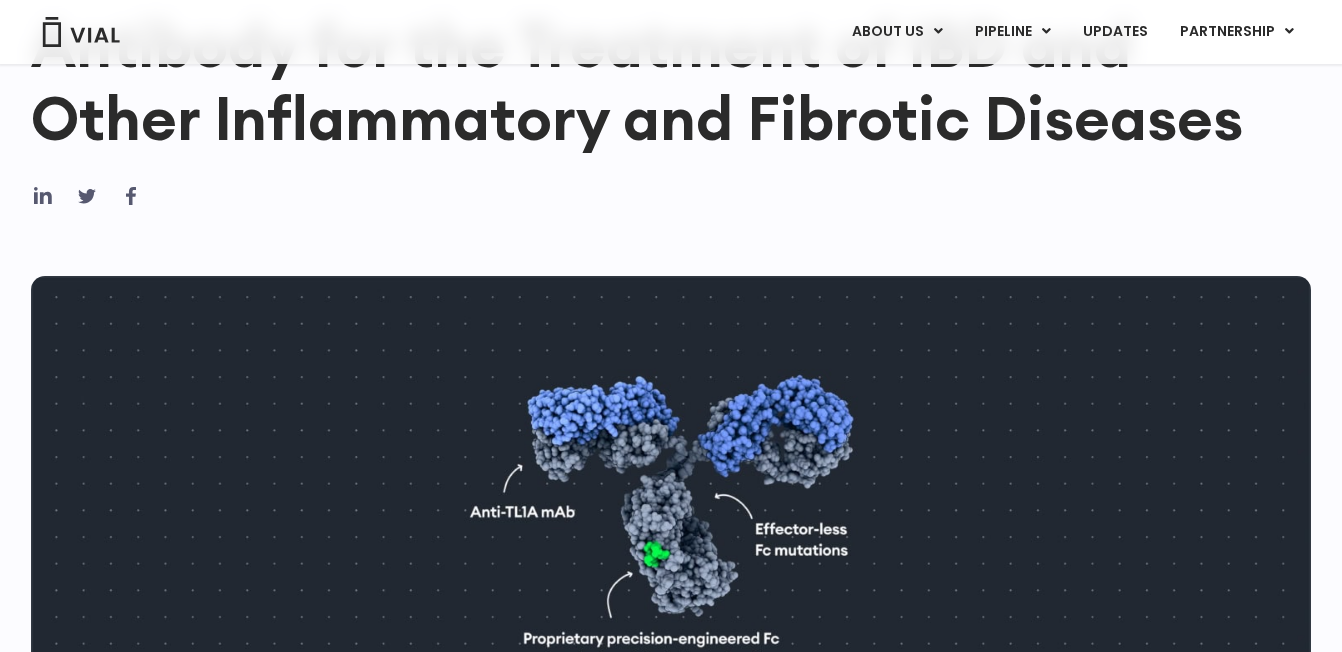 scroll, scrollTop: 0, scrollLeft: 0, axis: both 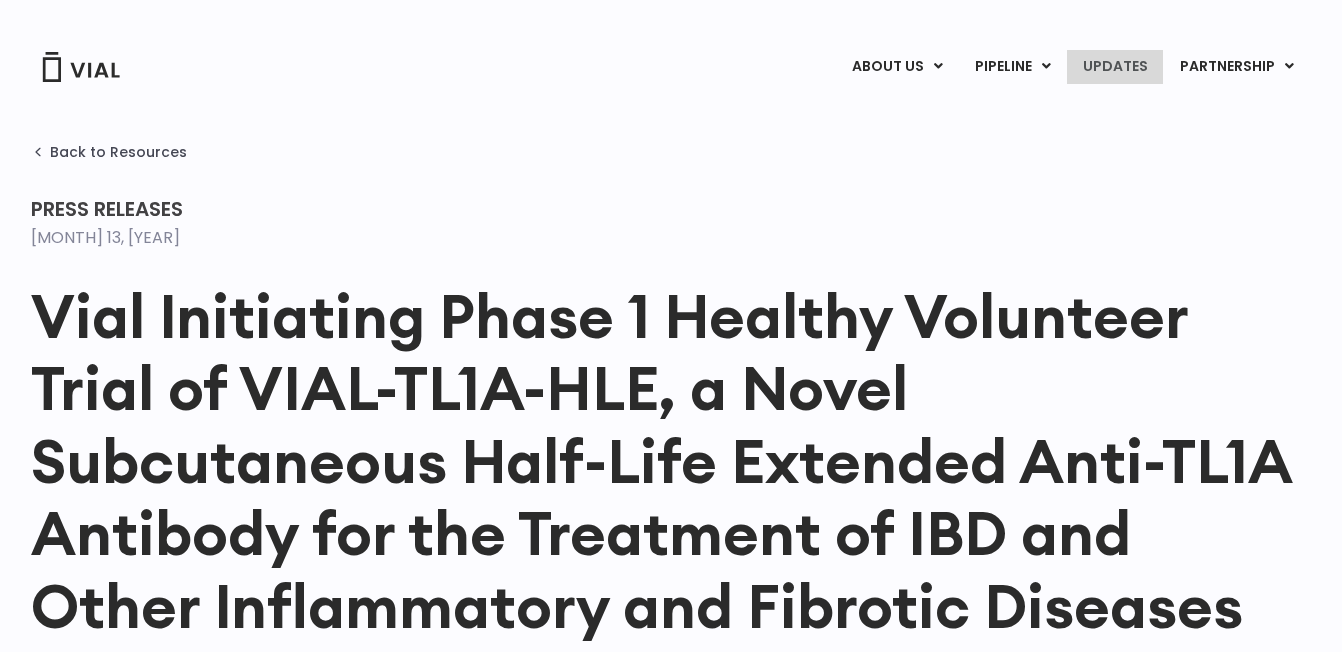 click on "UPDATES" at bounding box center (1115, 67) 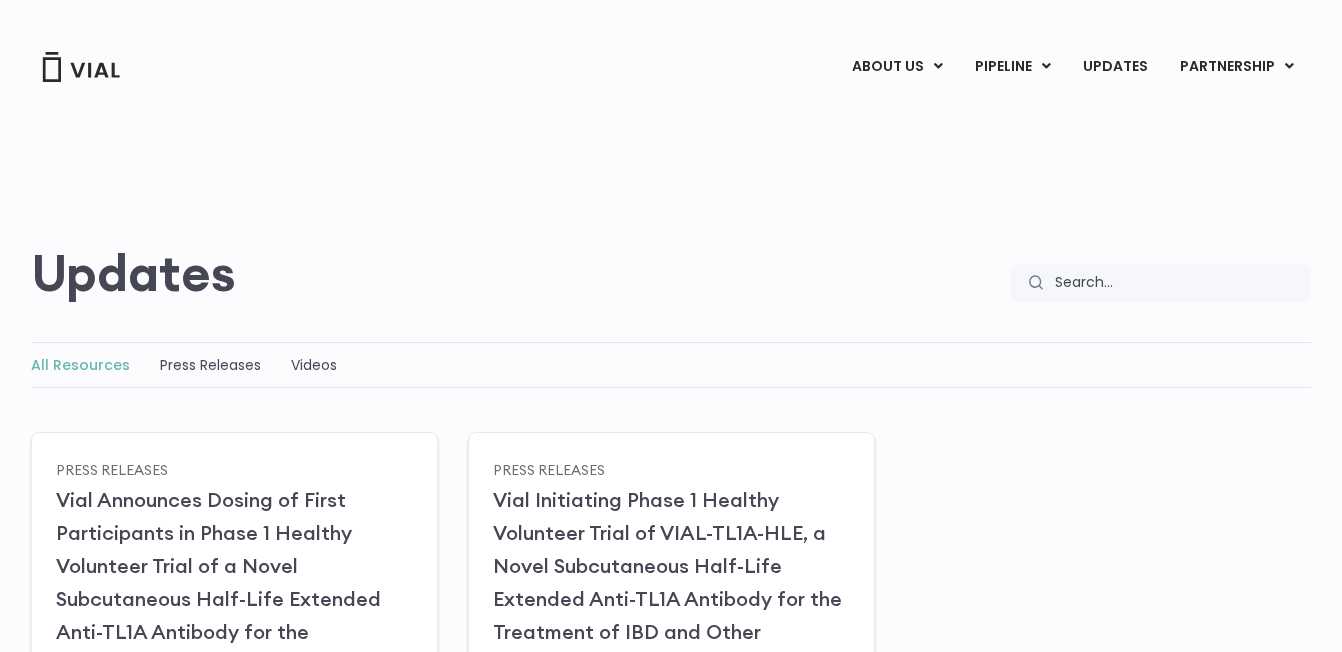 scroll, scrollTop: 0, scrollLeft: 0, axis: both 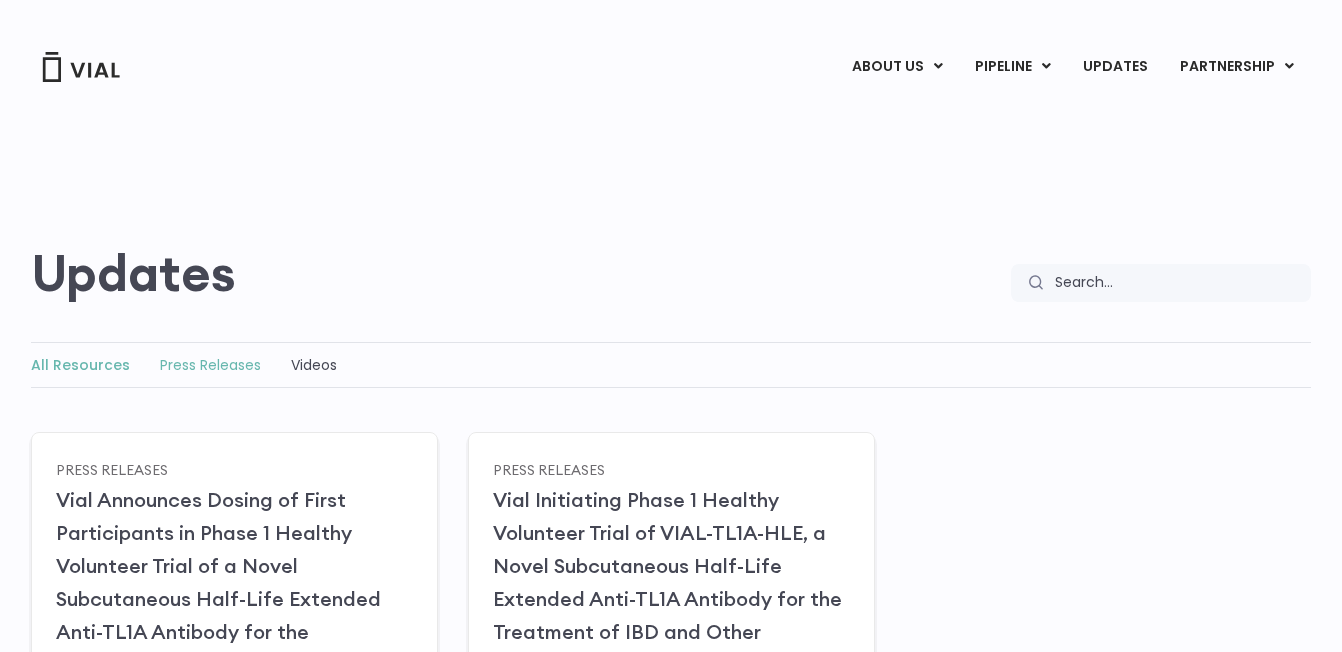 click on "Press Releases" at bounding box center (210, 365) 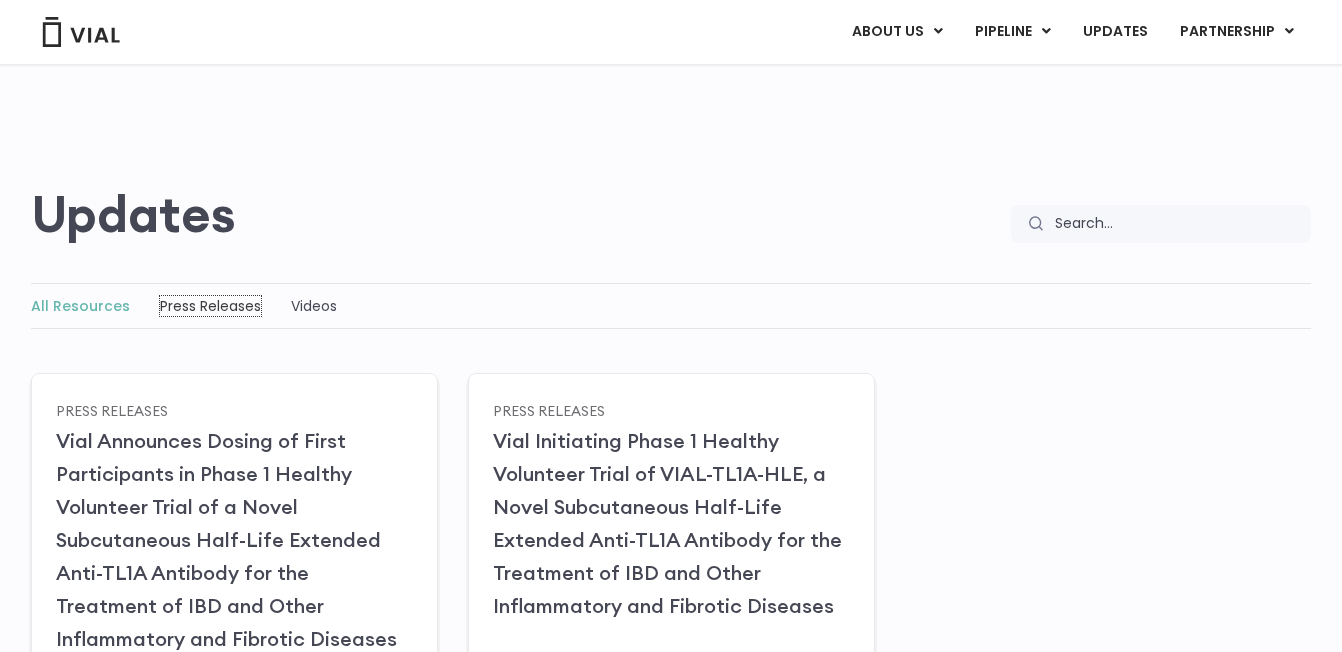 scroll, scrollTop: 67, scrollLeft: 0, axis: vertical 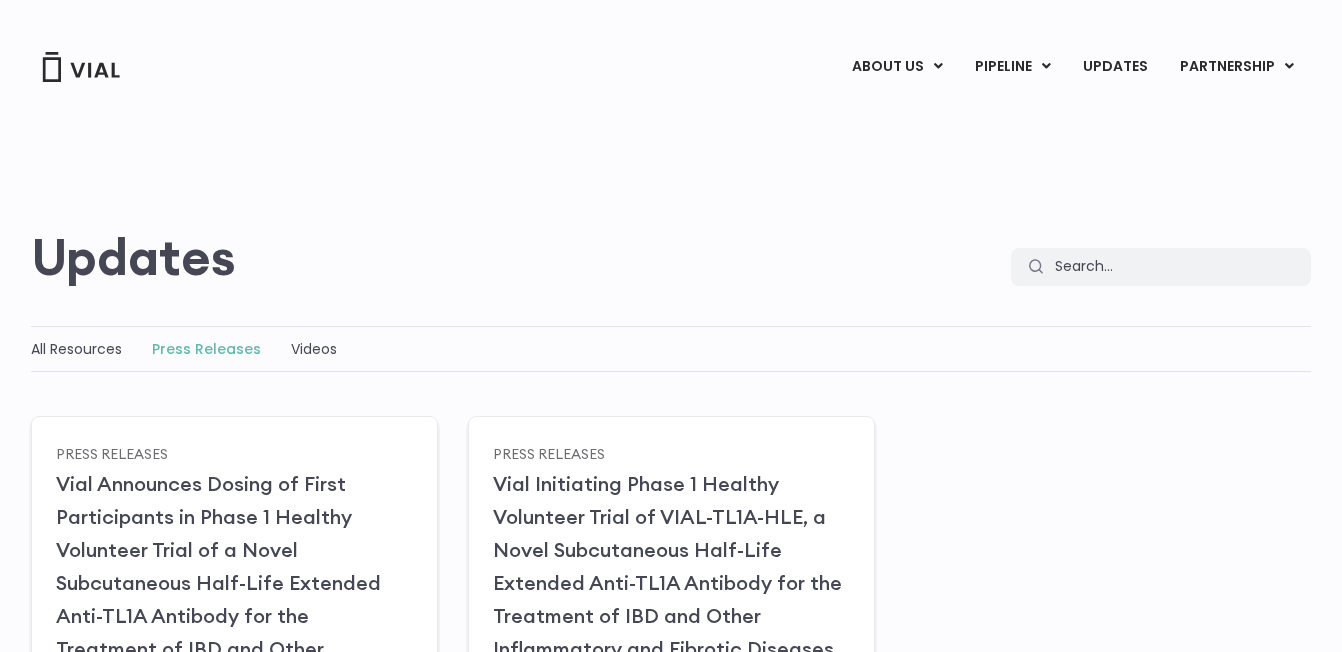 click on "Press Releases
Updates
Search
Search
All Resources
Press Releases
Videos
All Resources
Press Releases
Videos
Press Releases
Press Releases" at bounding box center (671, 503) 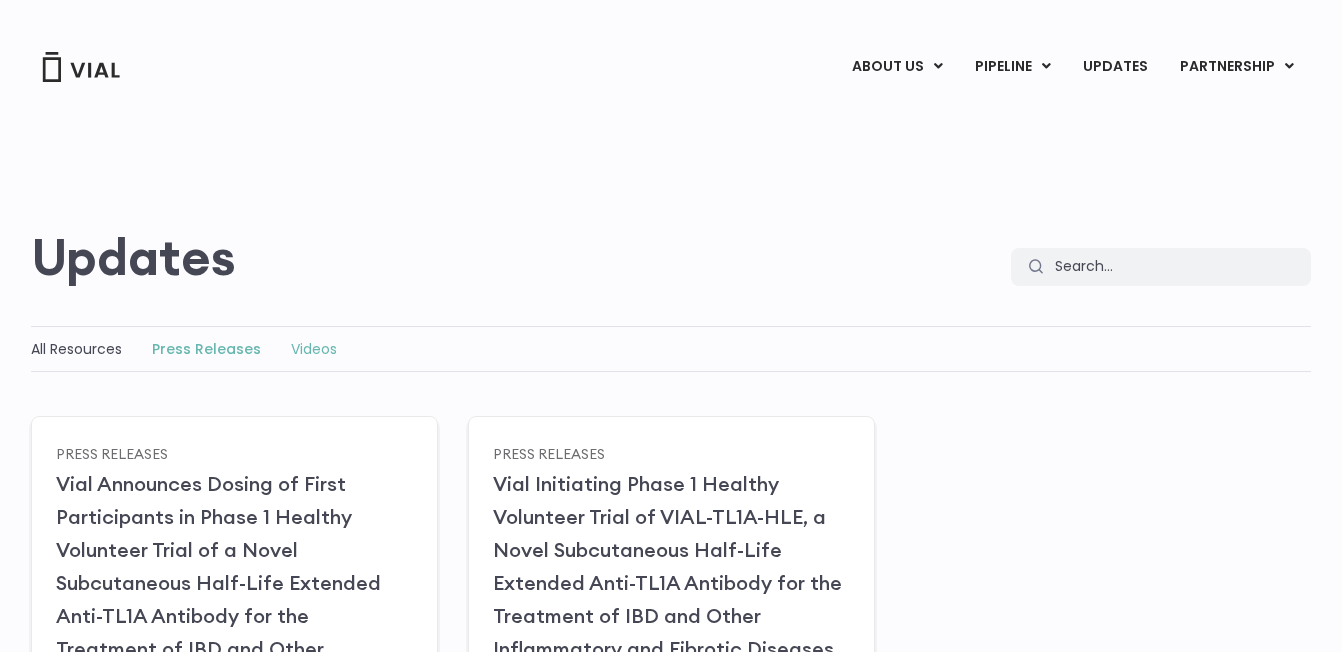 click on "Videos" at bounding box center (314, 349) 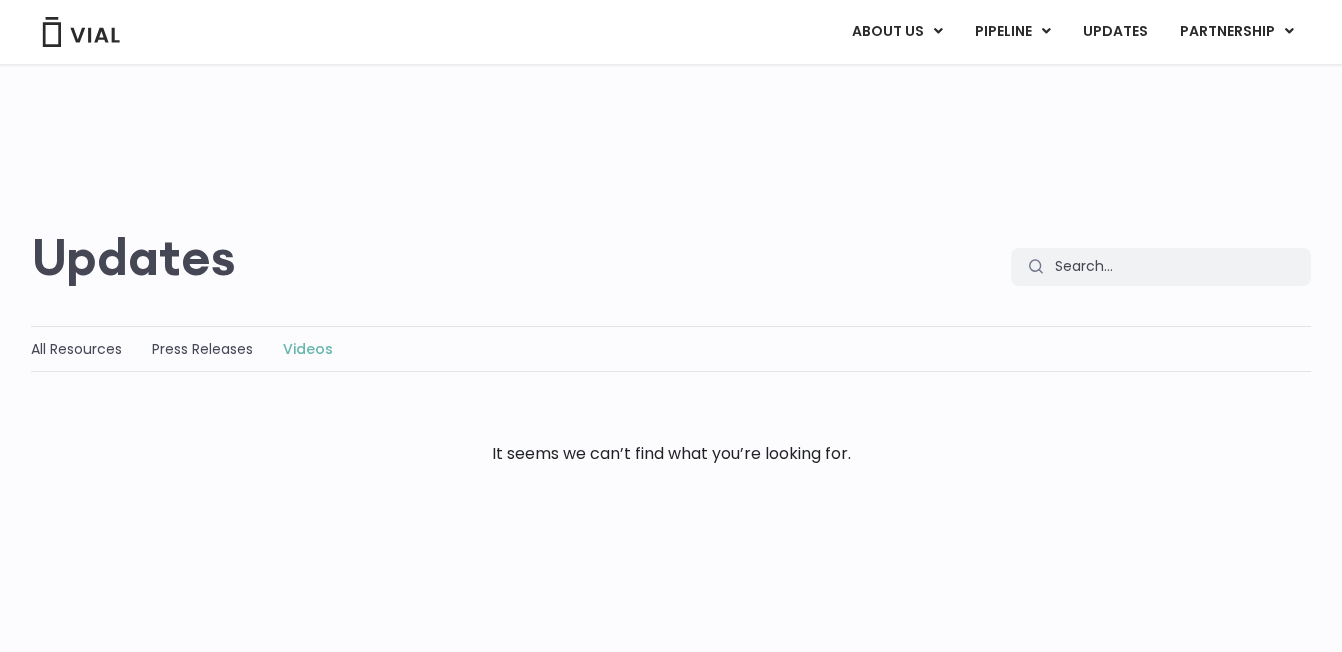 scroll, scrollTop: 157, scrollLeft: 0, axis: vertical 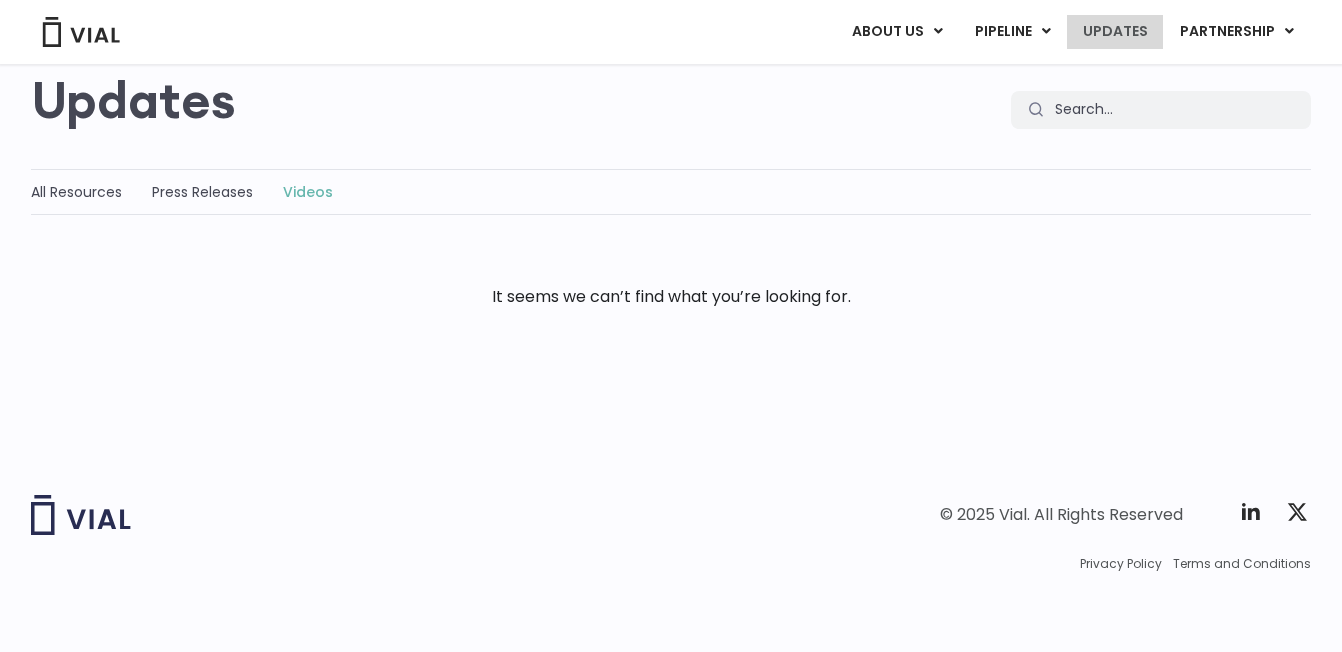 click on "UPDATES" at bounding box center (1115, 32) 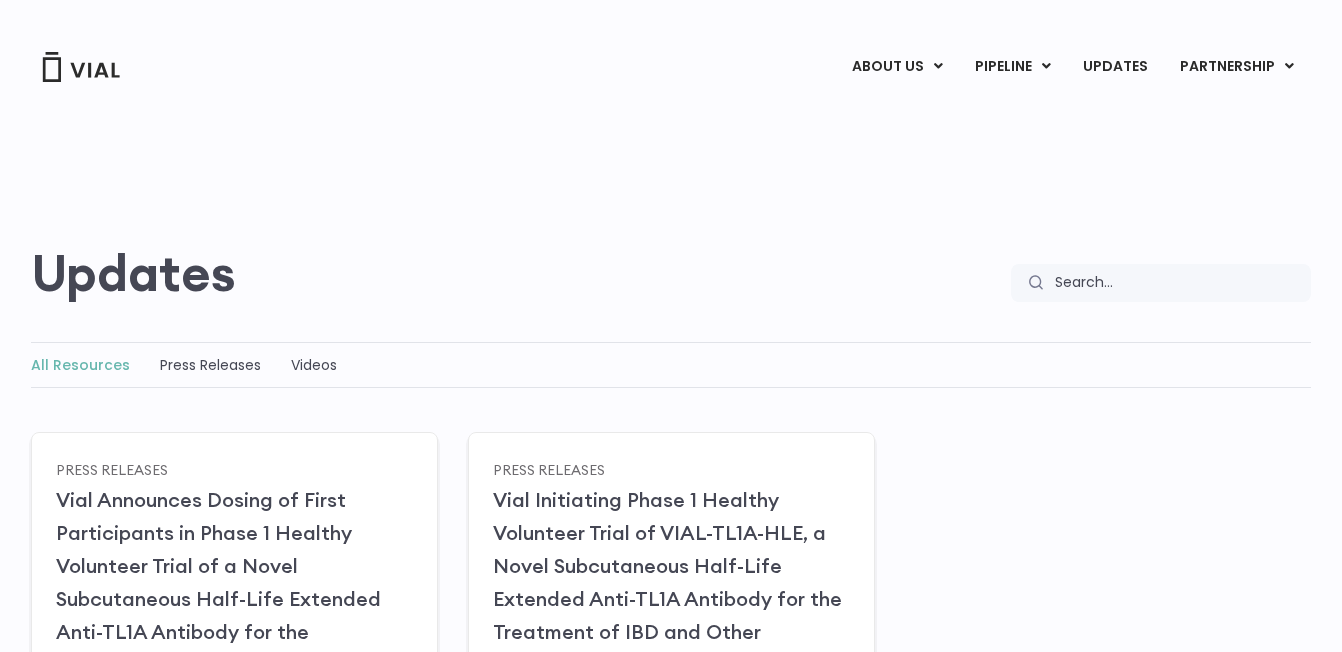 scroll, scrollTop: 0, scrollLeft: 0, axis: both 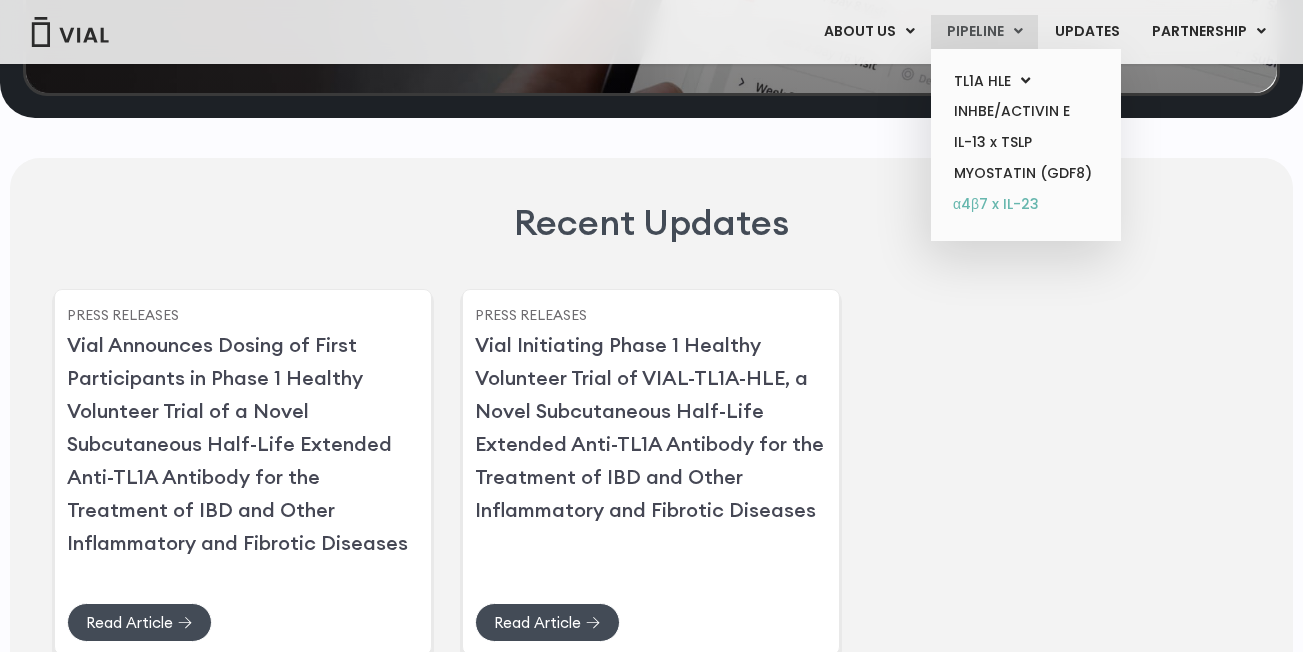 click on "α4β7 x IL-23" at bounding box center (1025, 205) 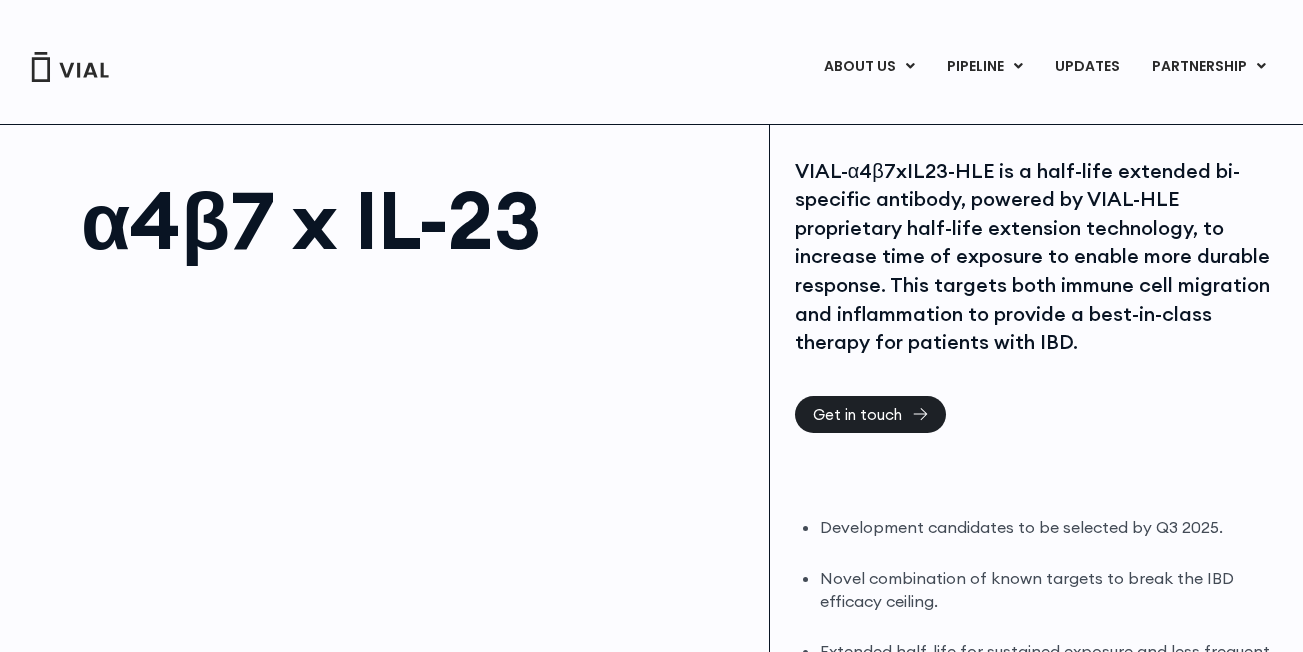 scroll, scrollTop: 0, scrollLeft: 0, axis: both 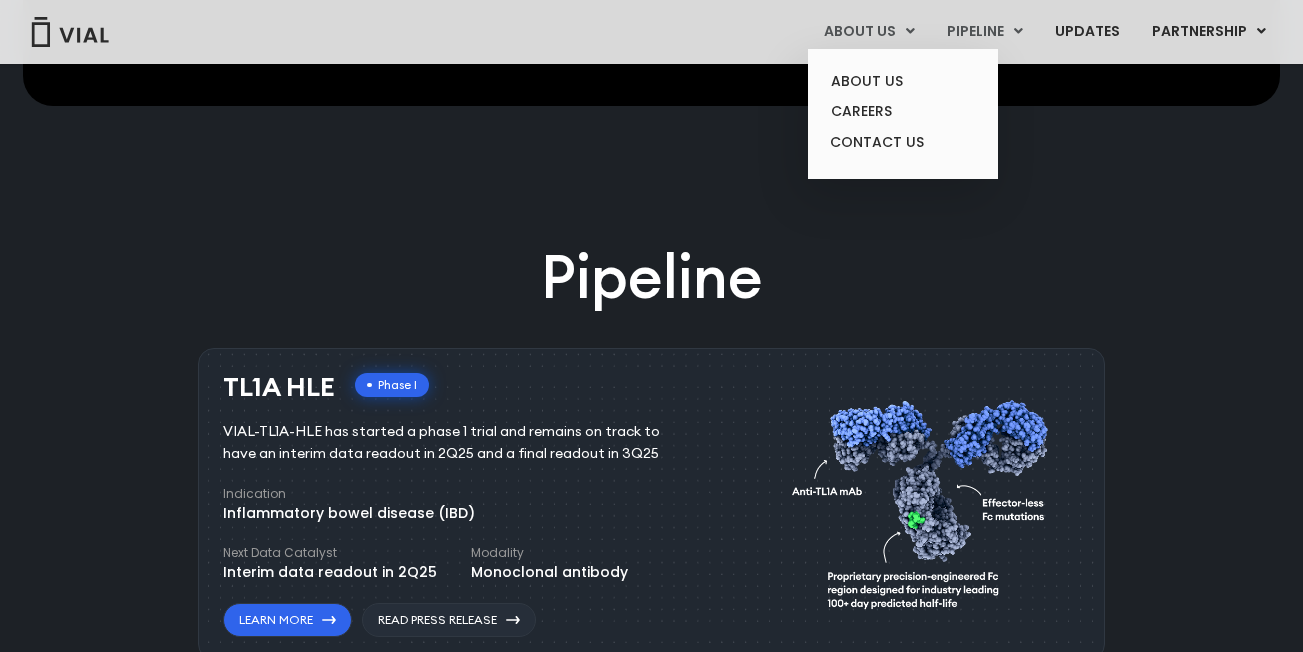 click at bounding box center (910, 31) 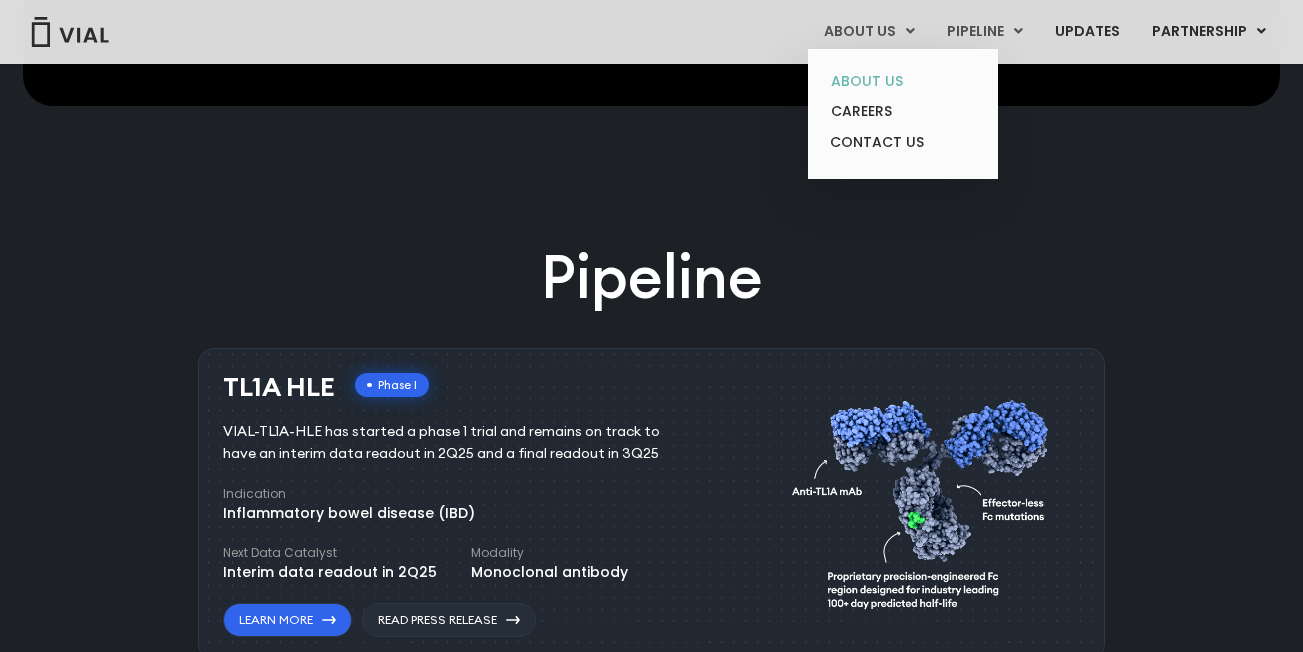 click on "ABOUT US" at bounding box center (902, 81) 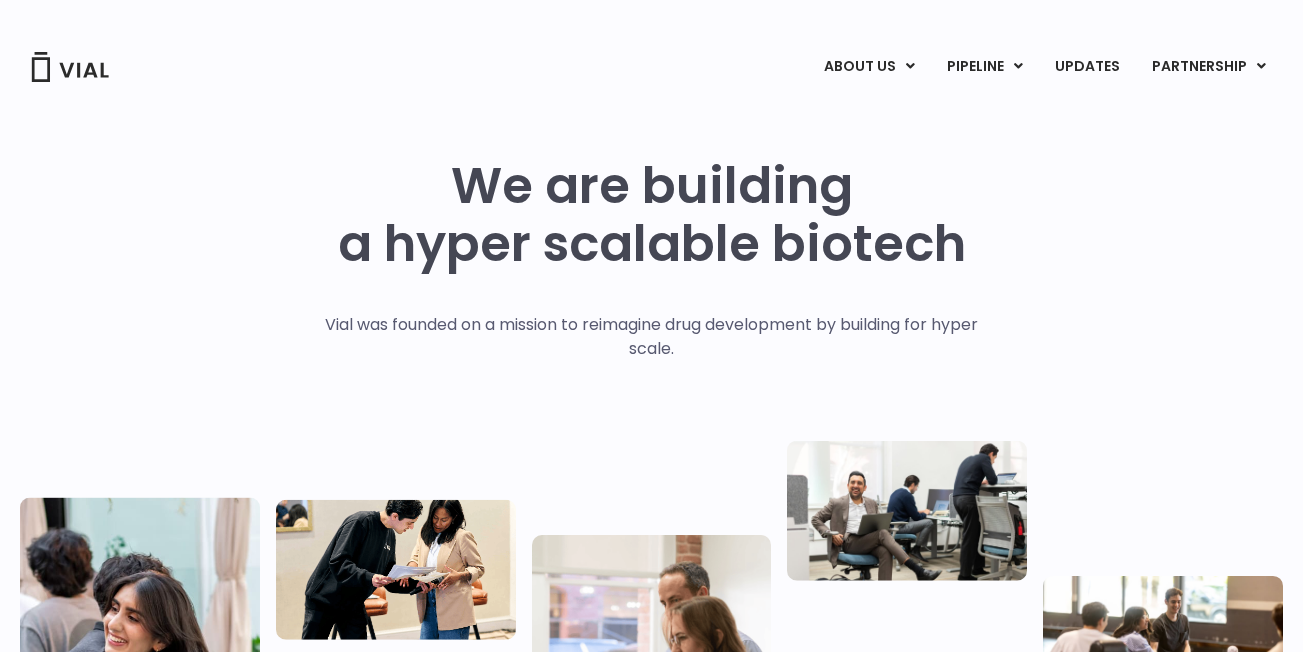 scroll, scrollTop: 0, scrollLeft: 0, axis: both 